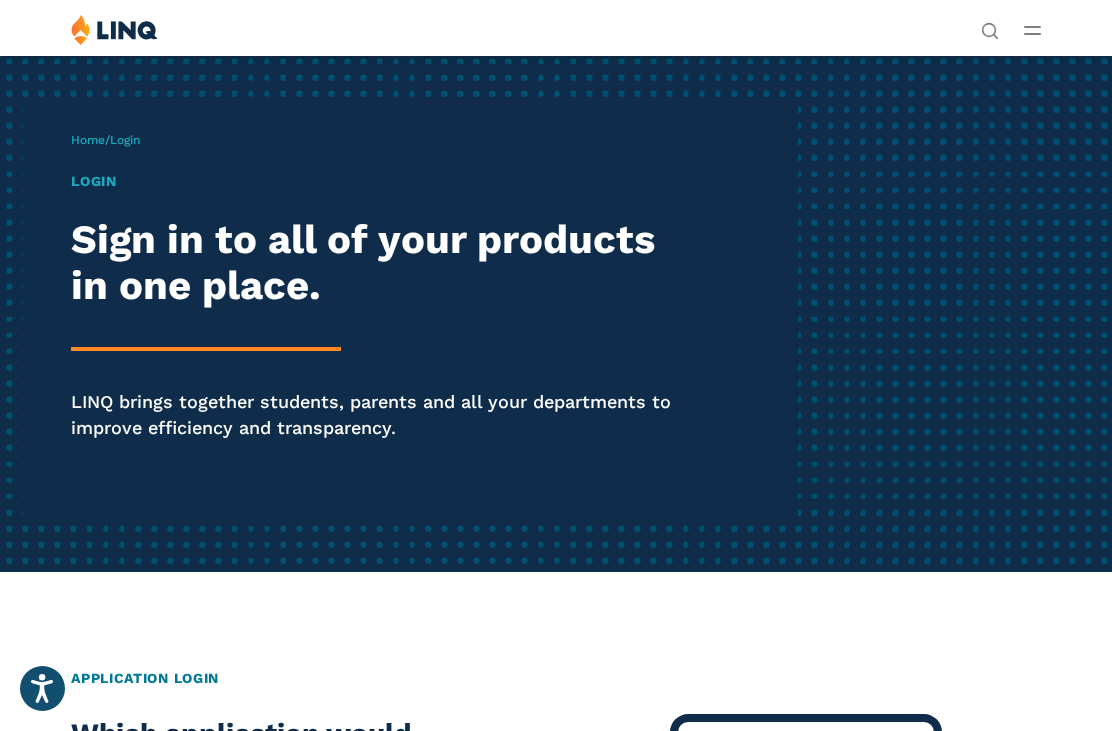 scroll, scrollTop: 103, scrollLeft: 0, axis: vertical 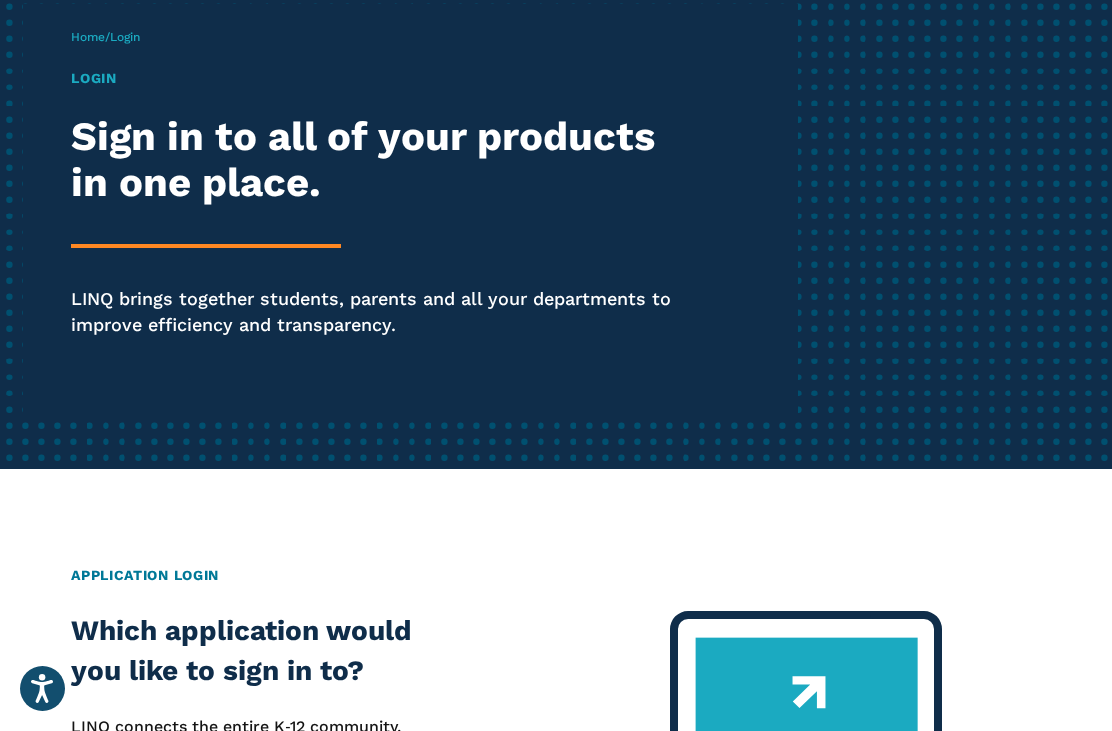 click on "Application Login" at bounding box center (556, 575) 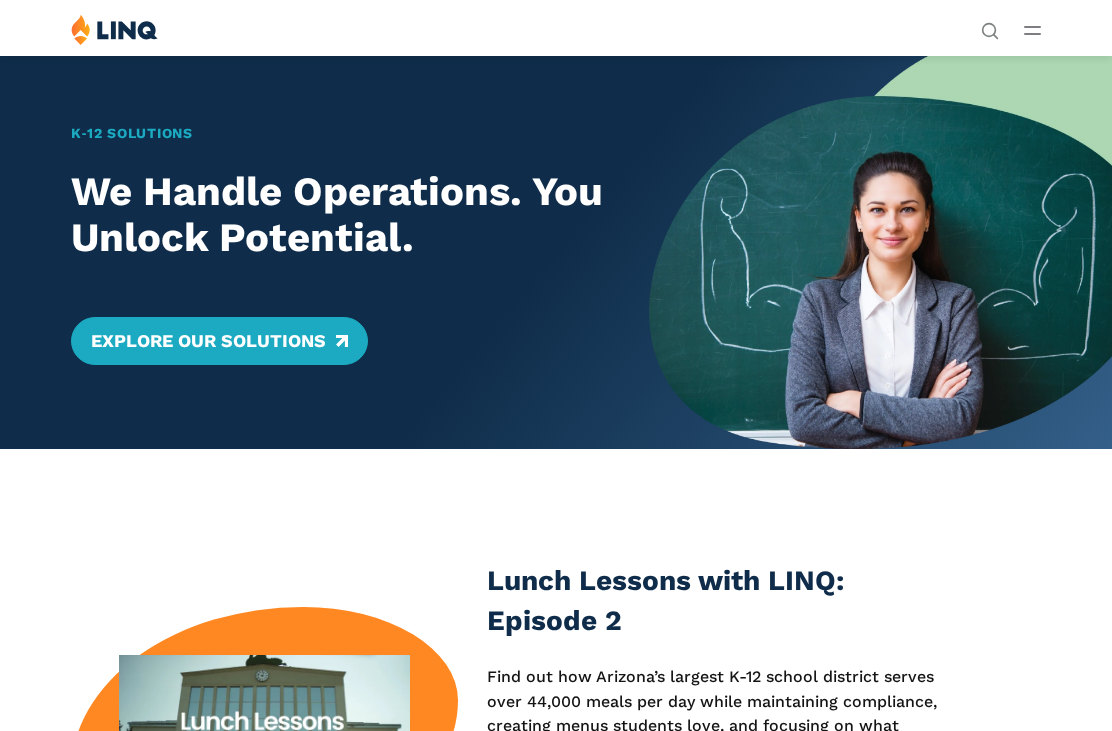 scroll, scrollTop: 0, scrollLeft: 0, axis: both 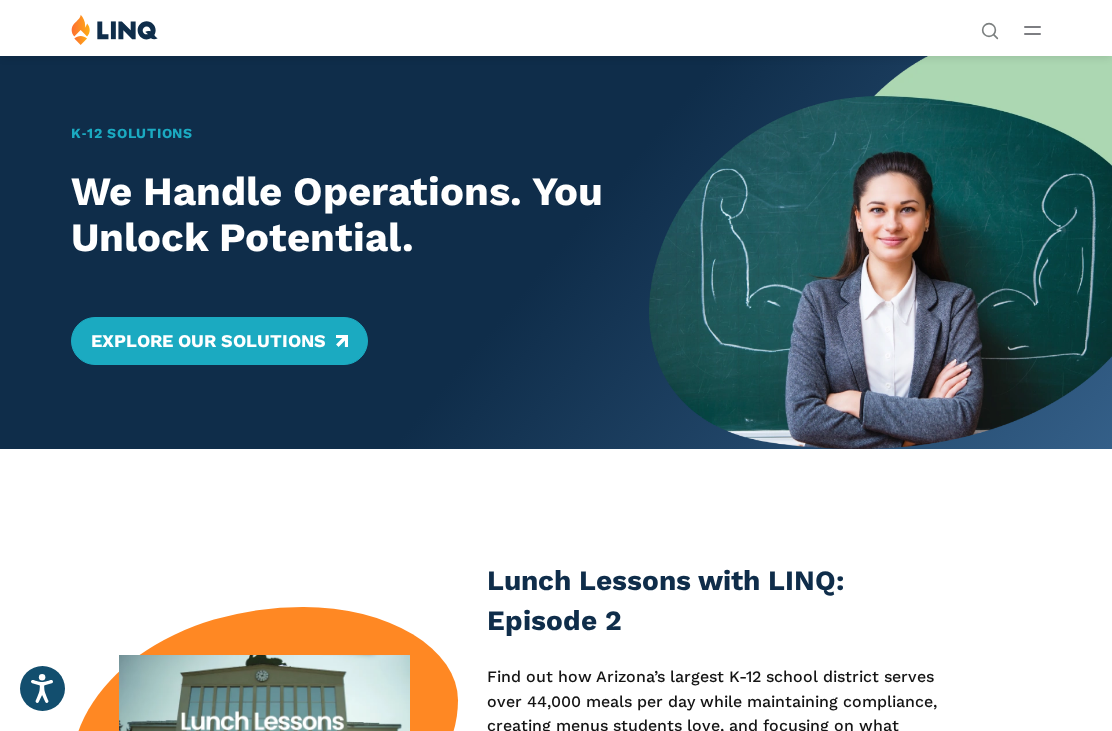 click on "Solutions
Nutrition Overview
NEW  School Nutrition Suite
School Nutrition
State Nutrition
State S-EBT Programs
Payments Overview
Education Resource Planning (ERP) Overview
Finance & Accounting
HR & Payroll
Purchasing
Warehouse Management (WHS)
Reporting & Compliance
Forms & Workflows Overview
Solutions for... Superintendents
Technology Directors
Finance & Business Operations Leaders
Human Resources Leaders
Nutrition Leaders
State Education Agencies
Experience
Resources Resource Library
Blog
Guide
Report
Video
Infographic
Case Study
Worksheet
Webinar
Toolkit
Other
Company Overview
Why LINQ?
Careers
Leadership
Events
News
Contact
Legal
Privacy Policy
Request a Demo
Support
Login
Privacy Policy
Legal" at bounding box center (556, 33) 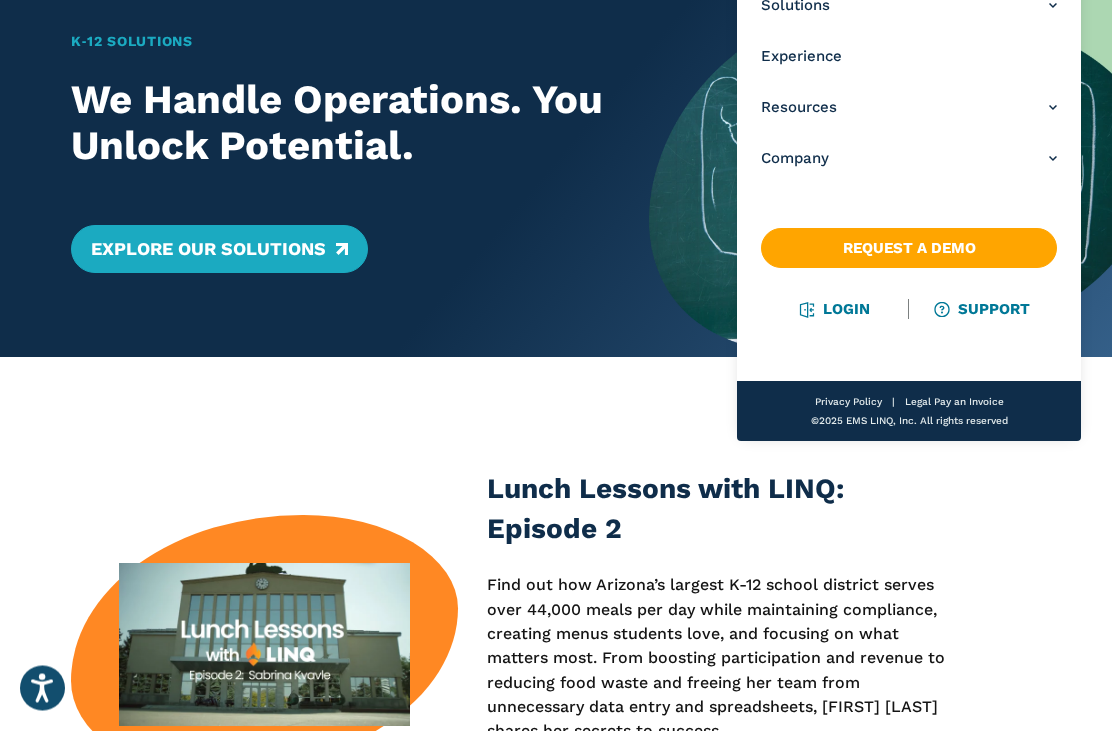 scroll, scrollTop: 92, scrollLeft: 0, axis: vertical 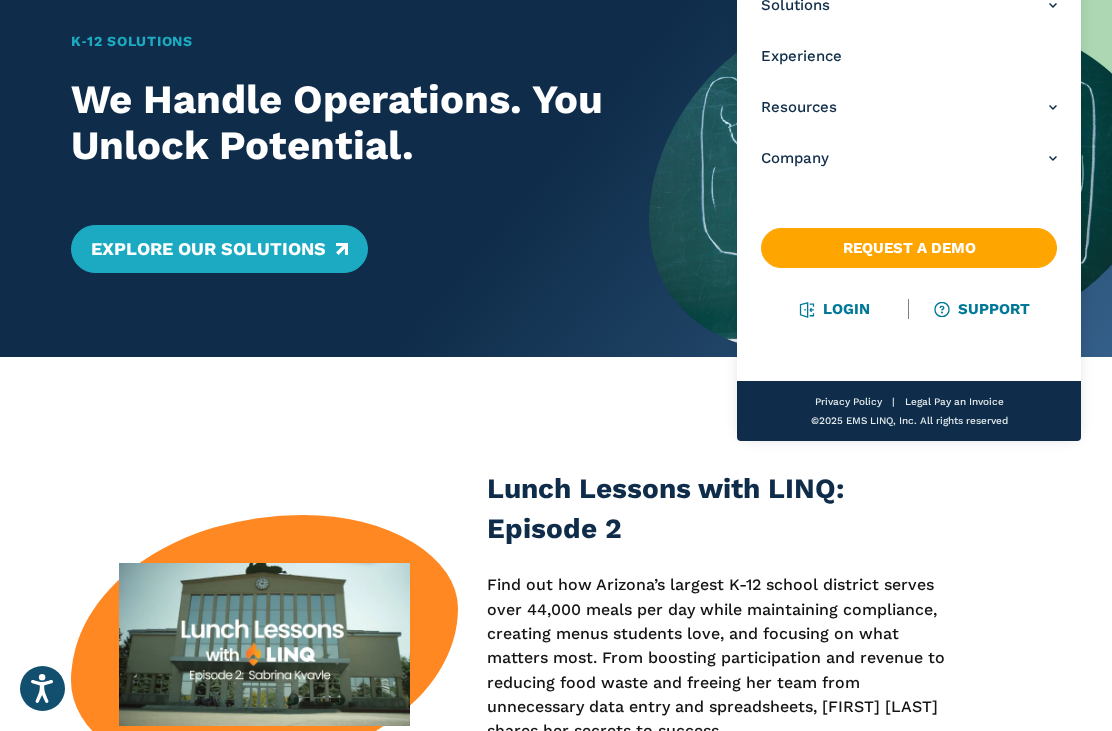 click on "Login" at bounding box center [834, 309] 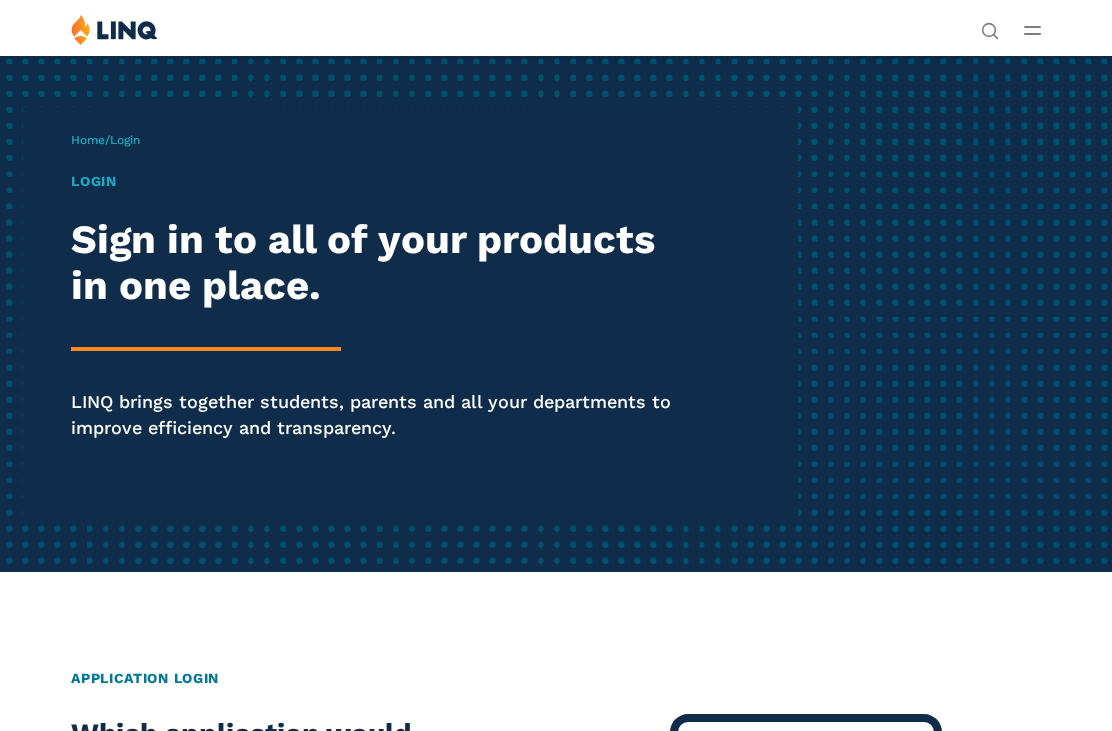 scroll, scrollTop: 0, scrollLeft: 0, axis: both 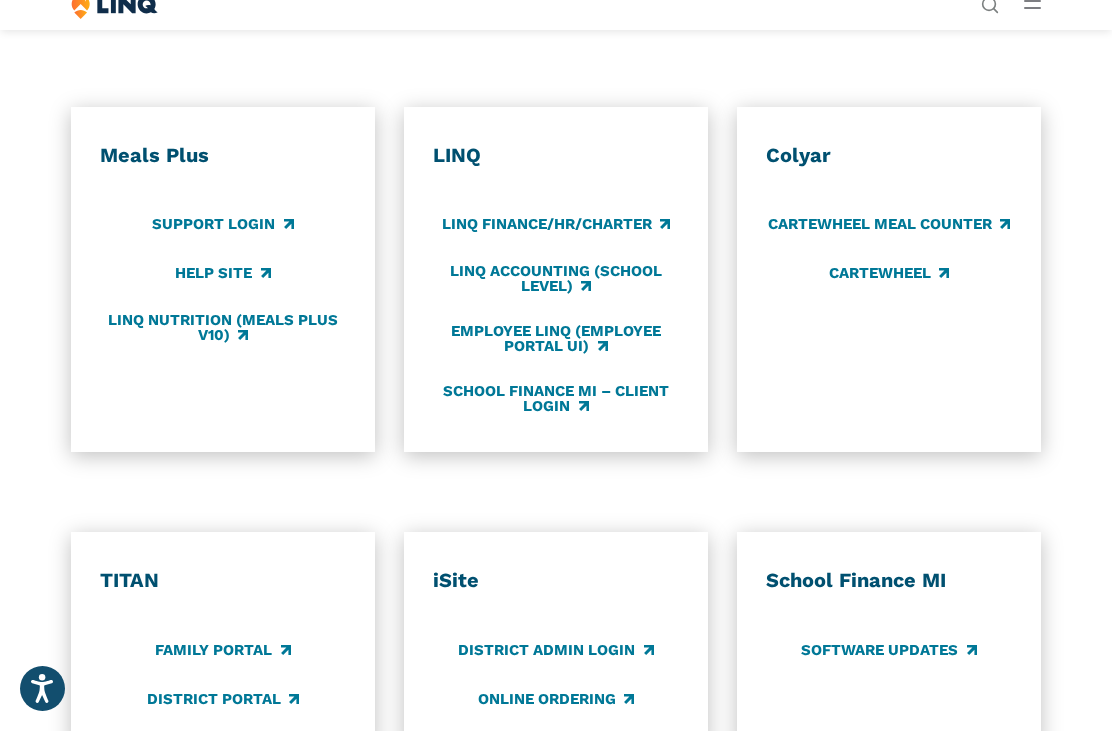 click on "LINQ Accounting (school level)" at bounding box center (556, 278) 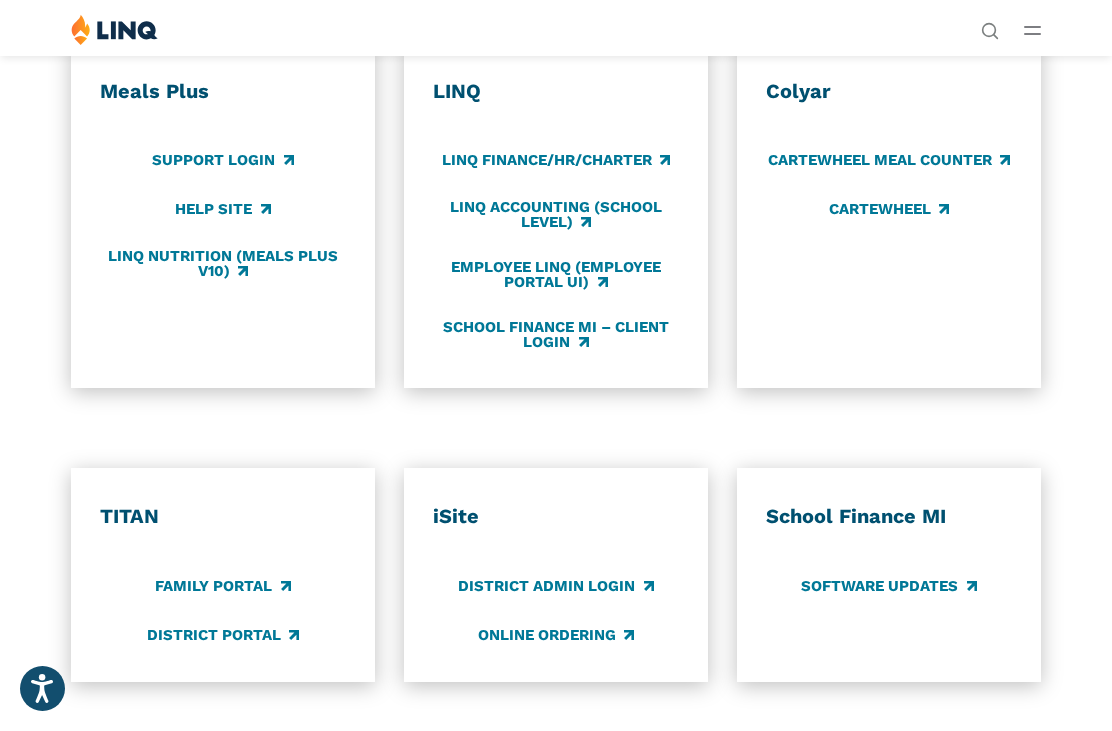 scroll, scrollTop: 968, scrollLeft: 0, axis: vertical 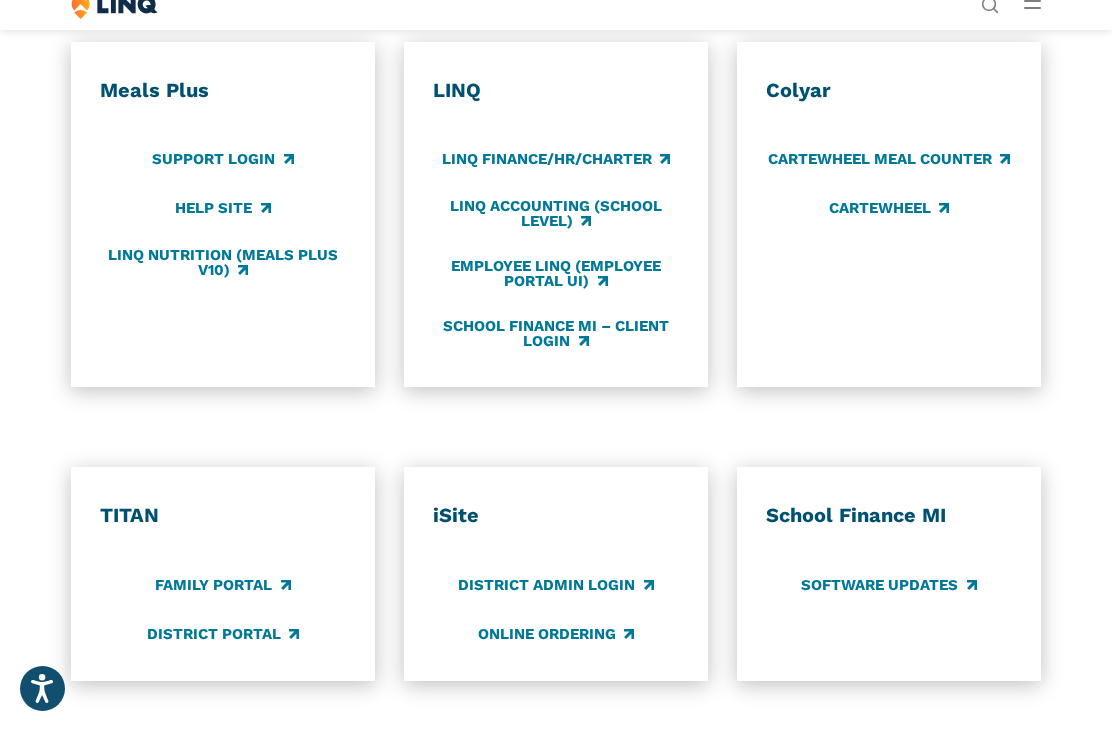 click on "LINQ" at bounding box center [556, 91] 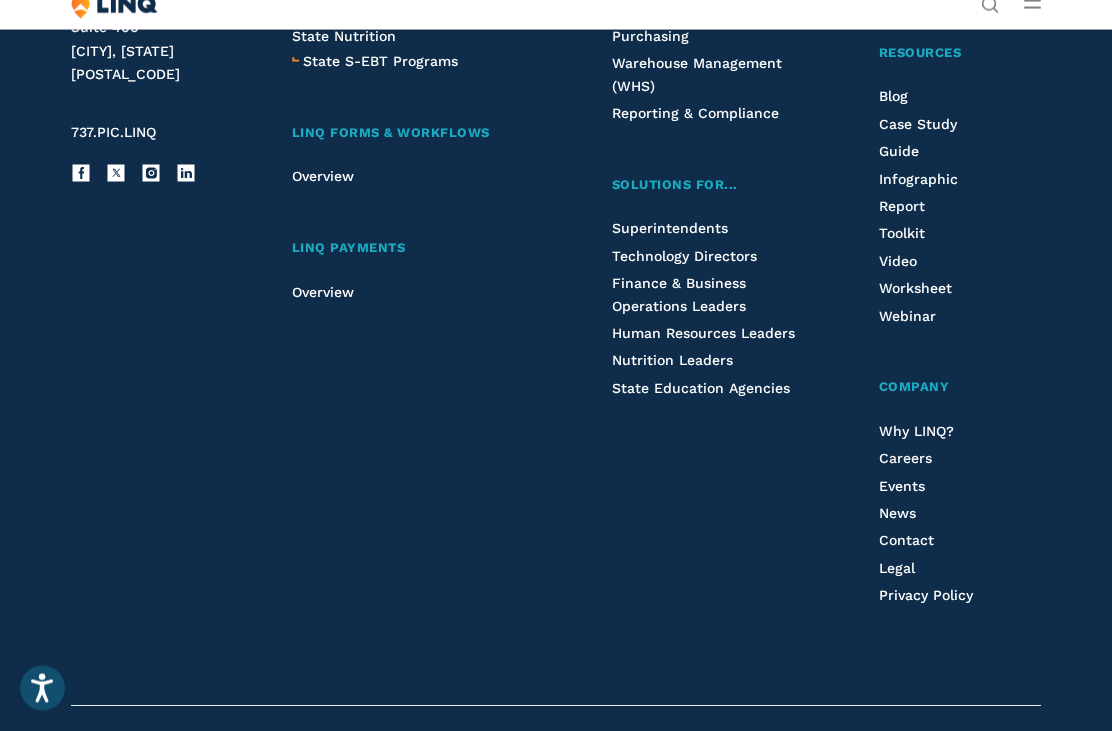 scroll, scrollTop: 2168, scrollLeft: 0, axis: vertical 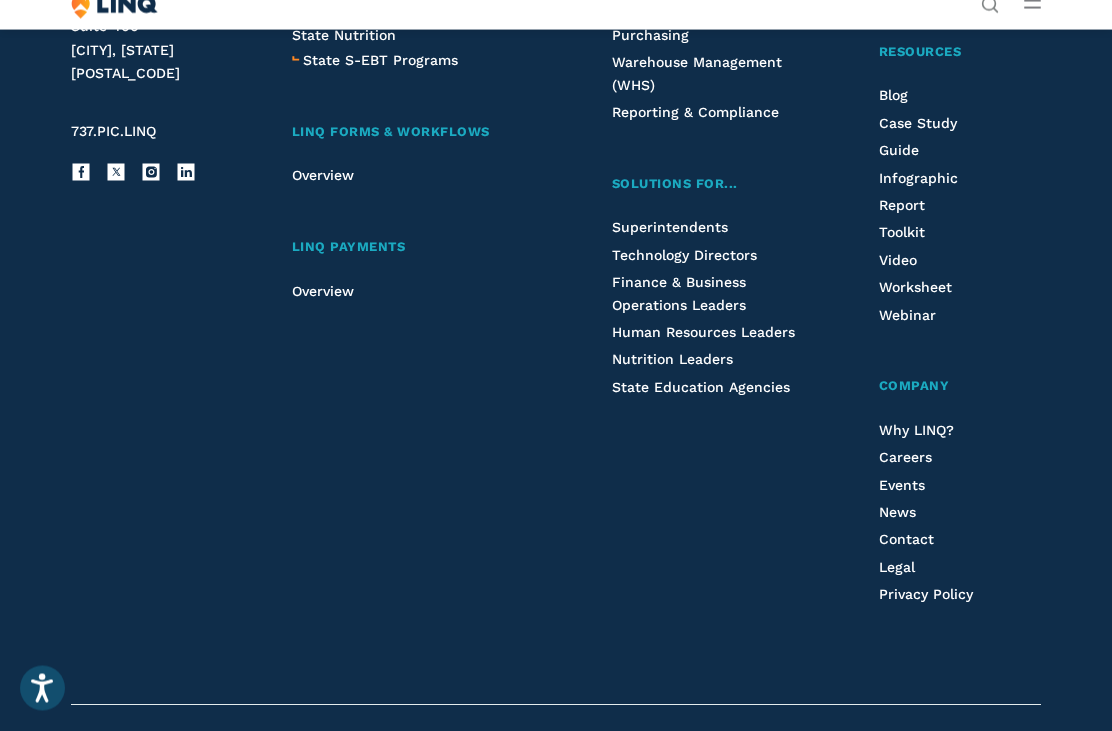 click on "LINQ Nutrition NEW  School Nutrition Suite
School Nutrition
State Nutrition
State S-EBT Programs
LINQ Forms & Workflows Overview
LINQ Payments Overview" at bounding box center [416, 291] 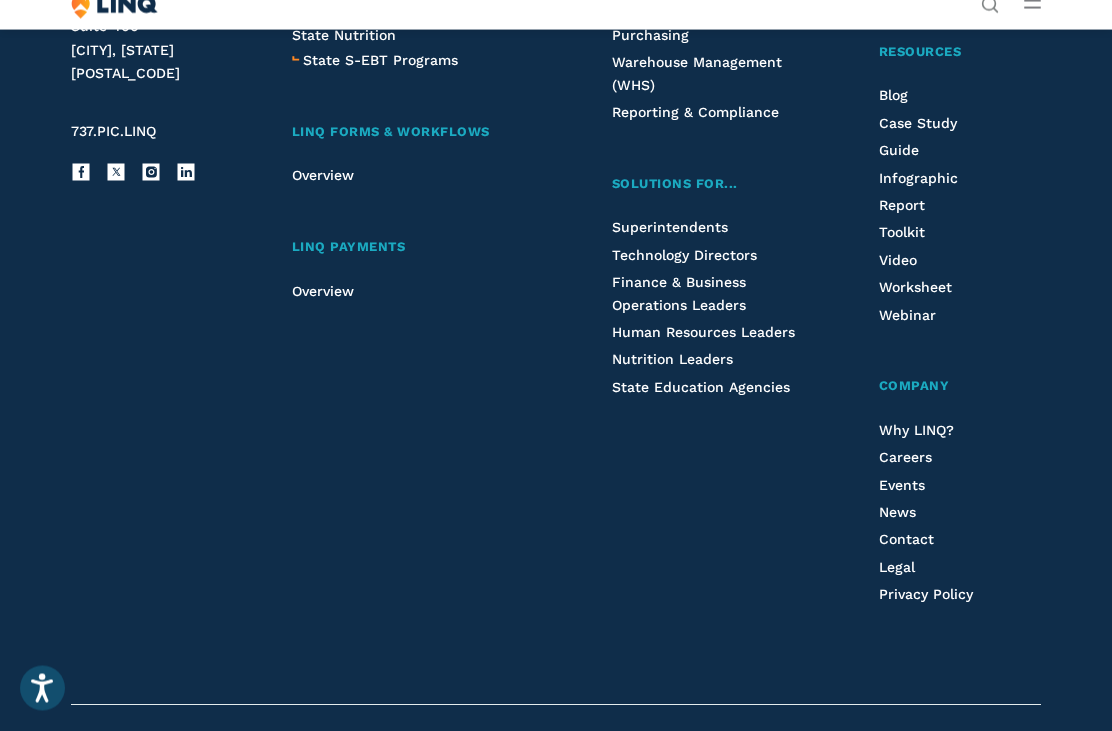 click on "Overview" at bounding box center (323, 292) 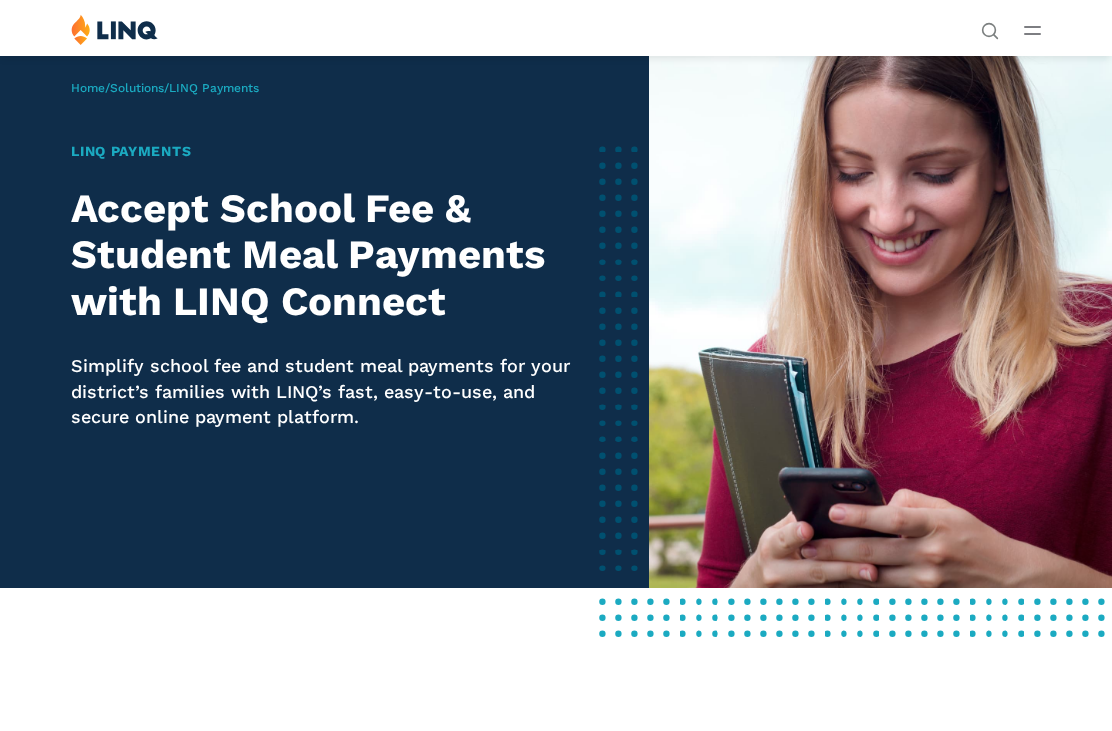 scroll, scrollTop: 0, scrollLeft: 0, axis: both 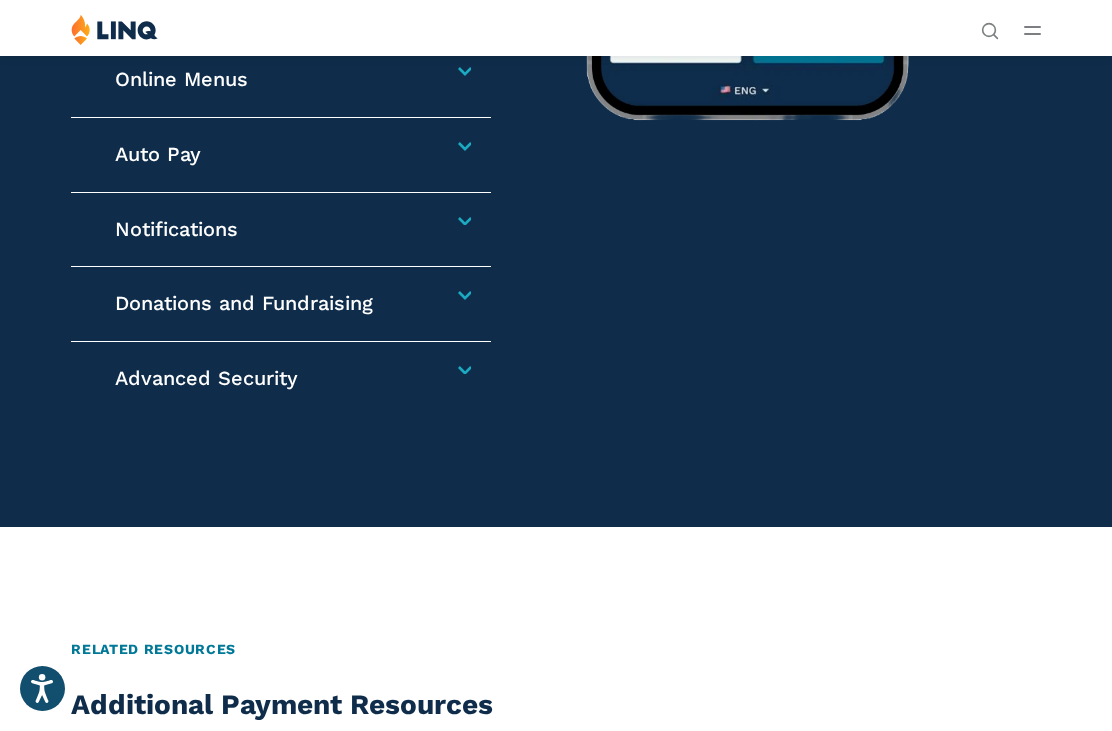 click on "Advanced Security
LINQ Connect now includes multi-factor authentication (MFA) to provide an extra layer of protection for accounts. MFA ensures that sensitive information is secure, giving parents confidence that their family’s data is safe and accessible only to them." at bounding box center (281, 379) 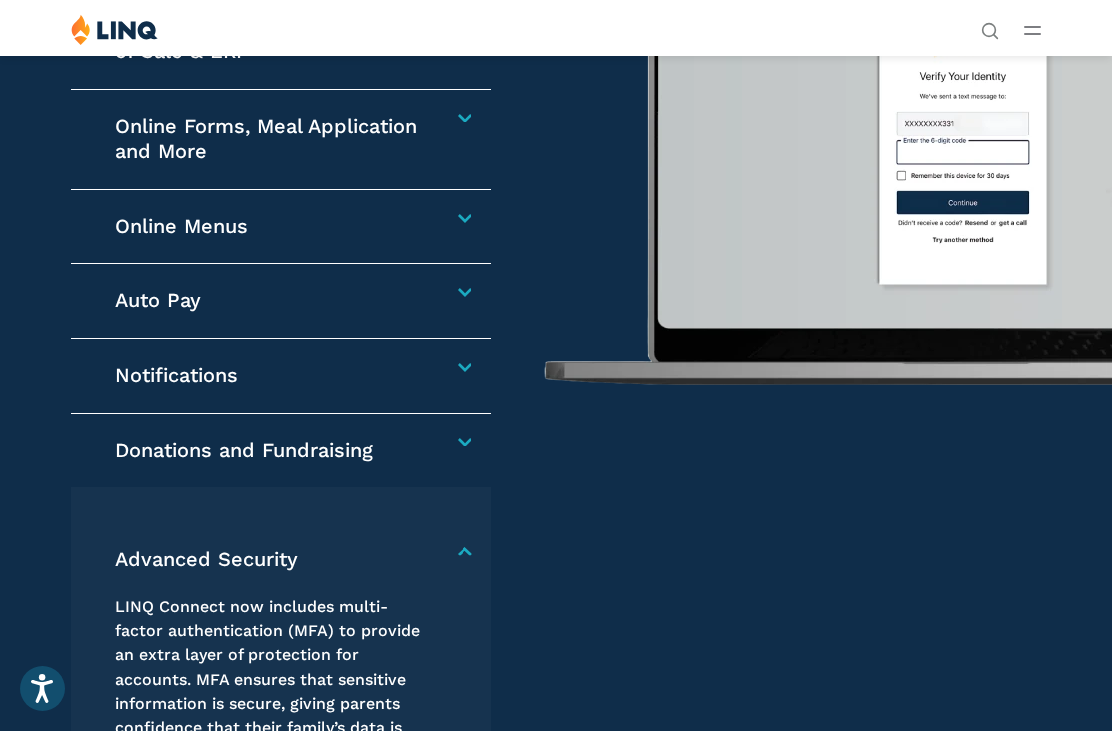 scroll, scrollTop: 2976, scrollLeft: 0, axis: vertical 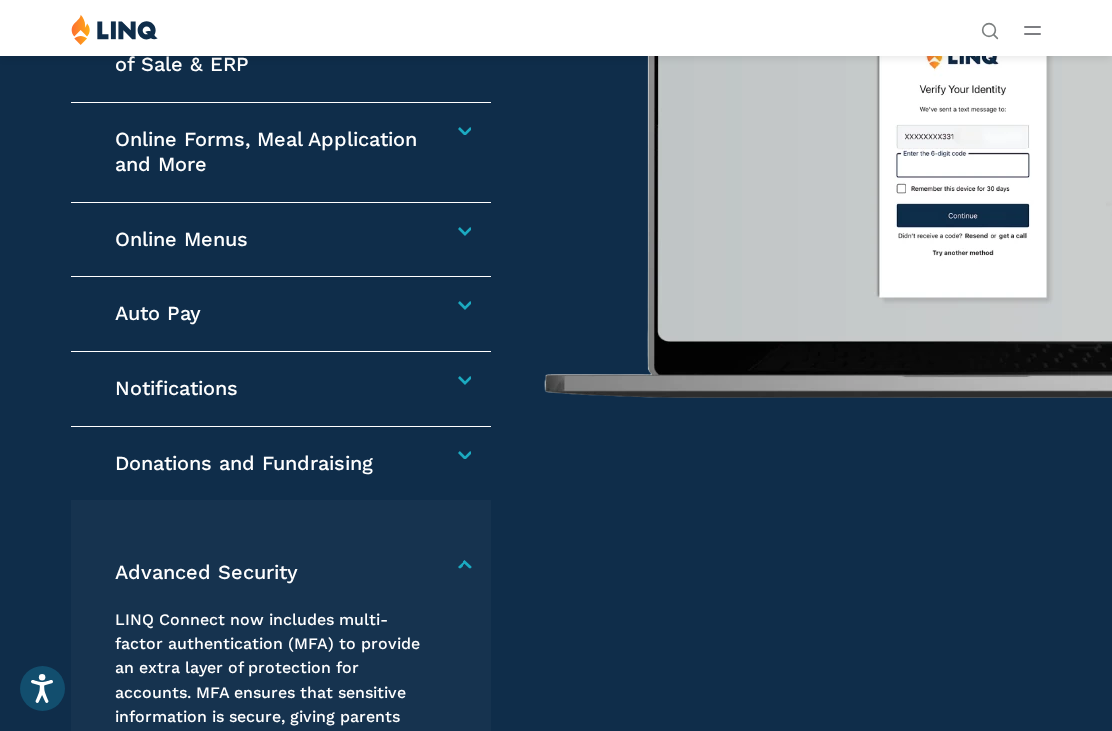 click on "Notifications
Parents  benefit  from push notifications  for instant  alerts for low-balance warnings ,  assigned fees , and more , ensuring they never miss important updates. Additionally, districts can communicate crucial information directly to parents, keeping everyone in the loop and enhancing overall communication." at bounding box center [281, 389] 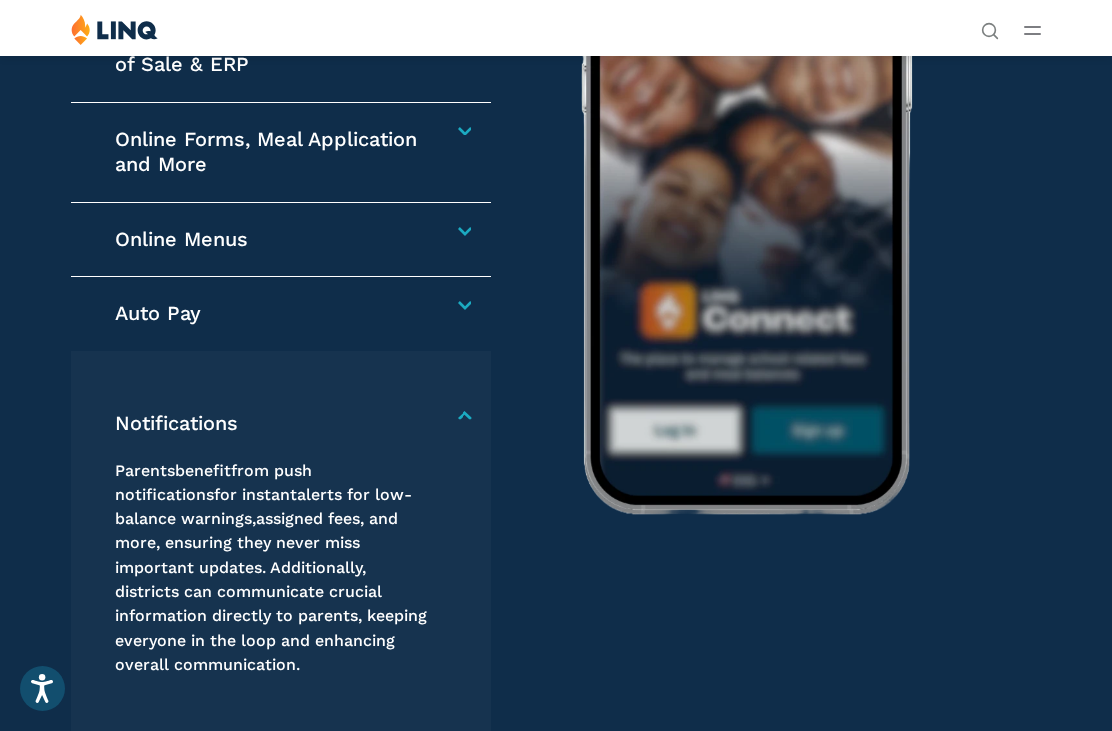 click on "Online Menus
Plan meals ahead with confidence. Families can view daily, weekly, and monthly menus online, allowing them to monitor the recipes for ingredients and nutrients in the case of dietary or allergen restrictions and their child’s preferences." at bounding box center [281, 240] 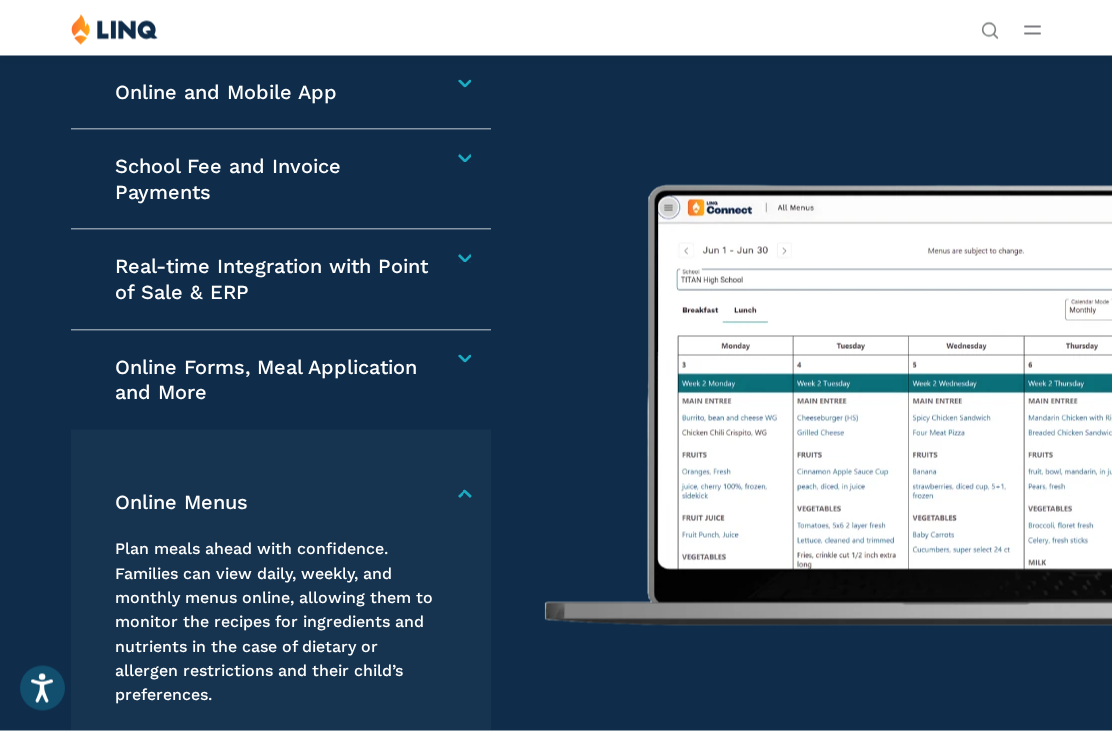 scroll, scrollTop: 2653, scrollLeft: 0, axis: vertical 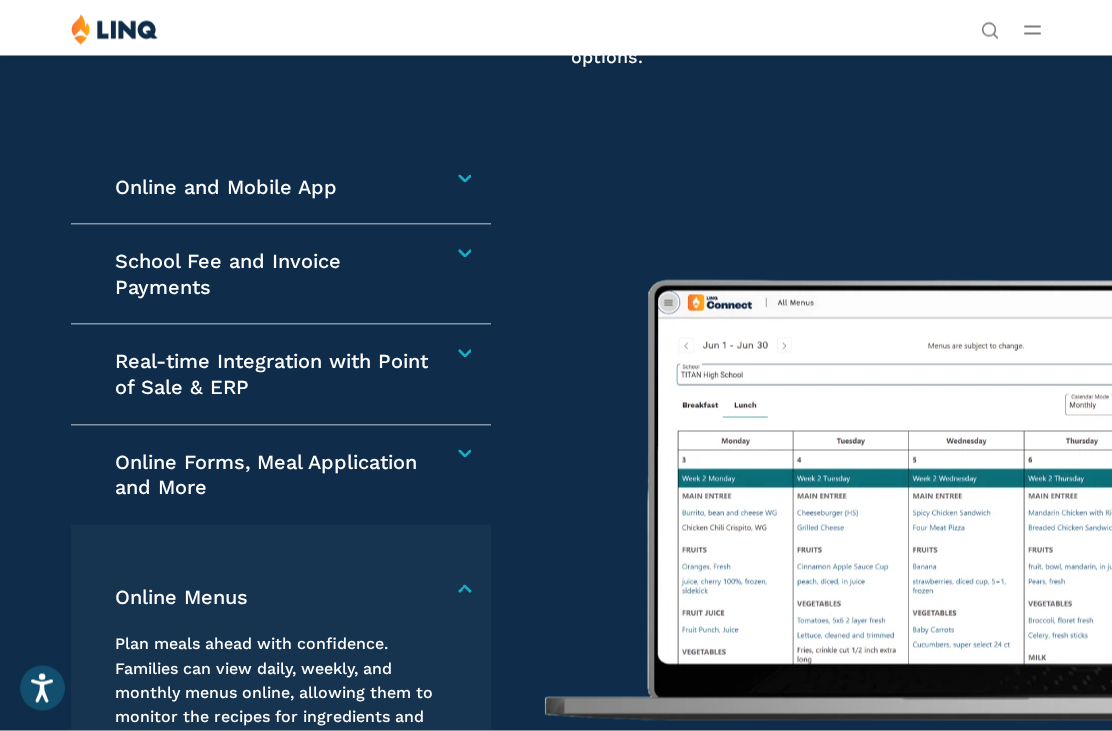 click on "Real-time Integration with Point of Sale & ERP
Drive down school meal debt and move your students through the lunch line with our fully integrated and powerful Point of Service system." at bounding box center (281, 375) 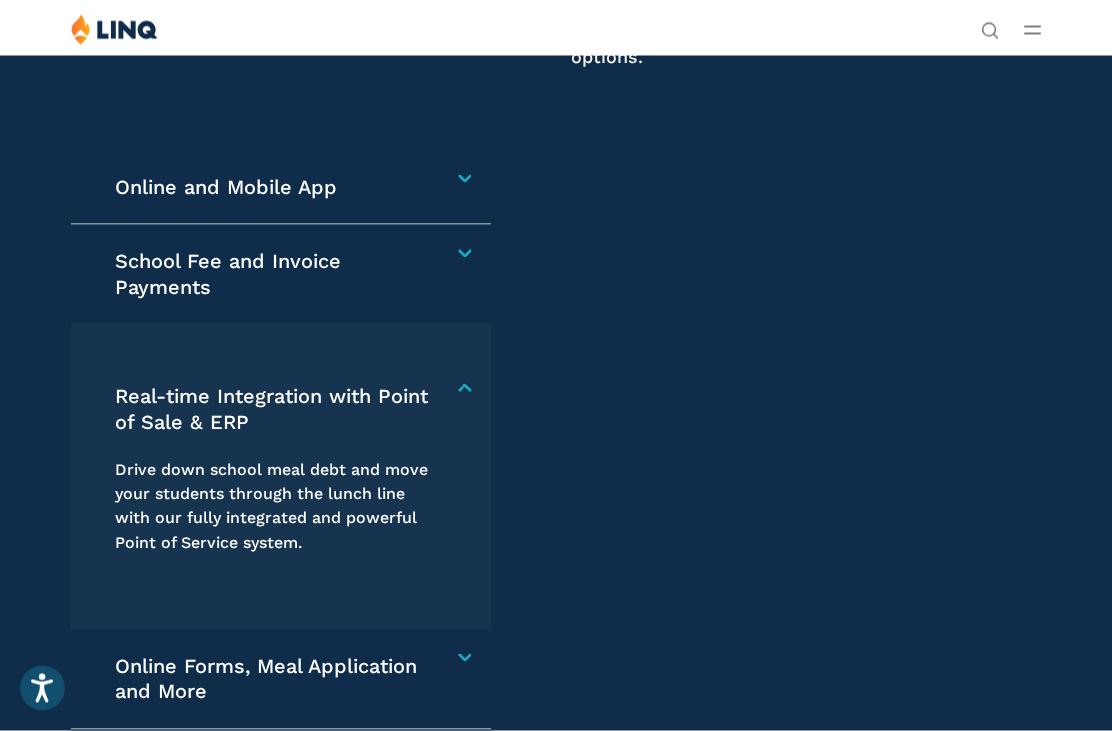 scroll, scrollTop: 2654, scrollLeft: 0, axis: vertical 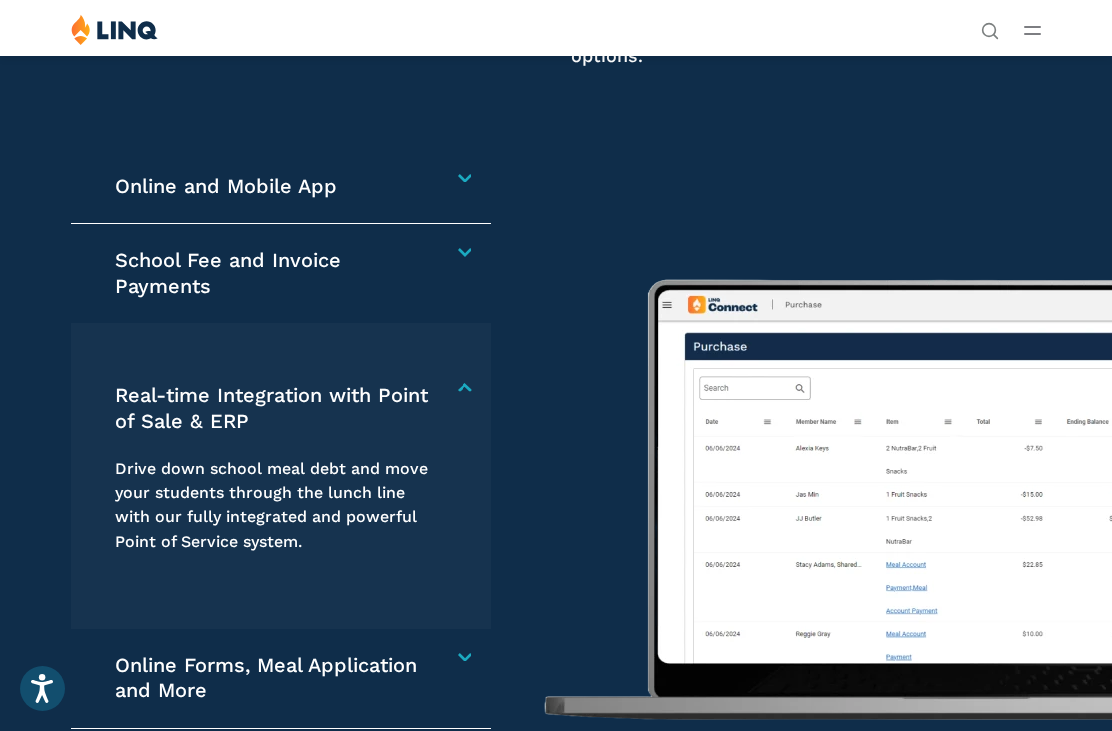 click on "Online and Mobile App
Families can add one-time or recurring funds to pay school fees and their student(s) meal accounts all from a single portal— online or with the LINQ mobile app." at bounding box center [281, 187] 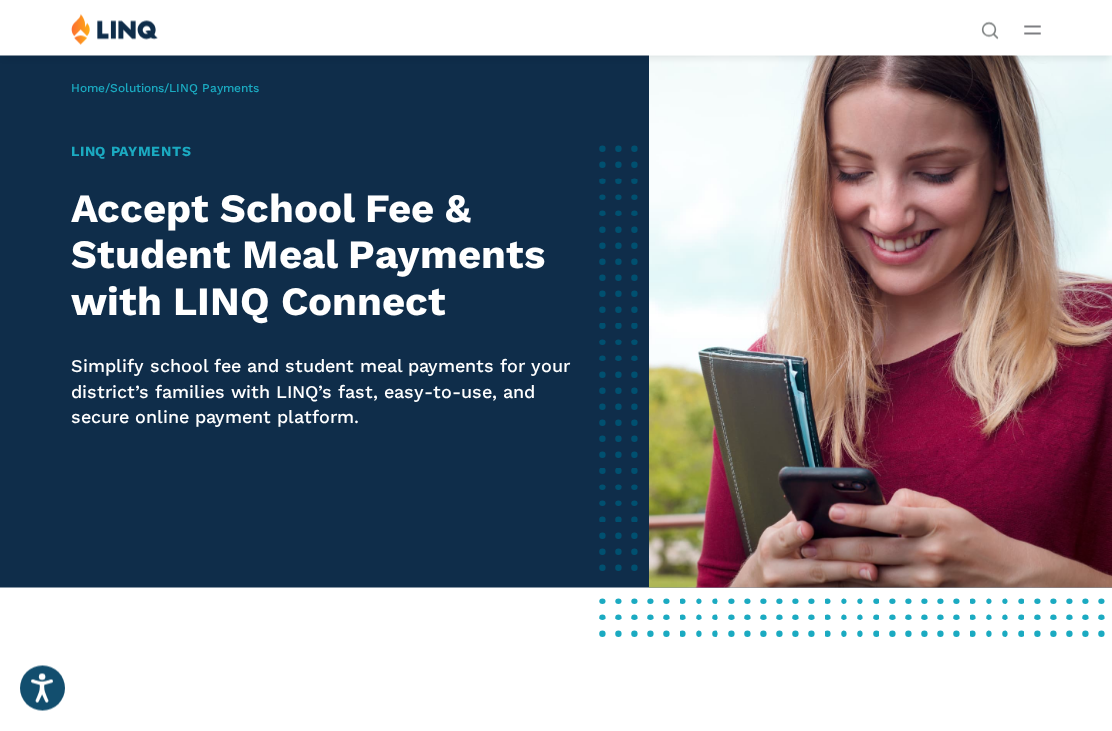 scroll, scrollTop: 0, scrollLeft: 0, axis: both 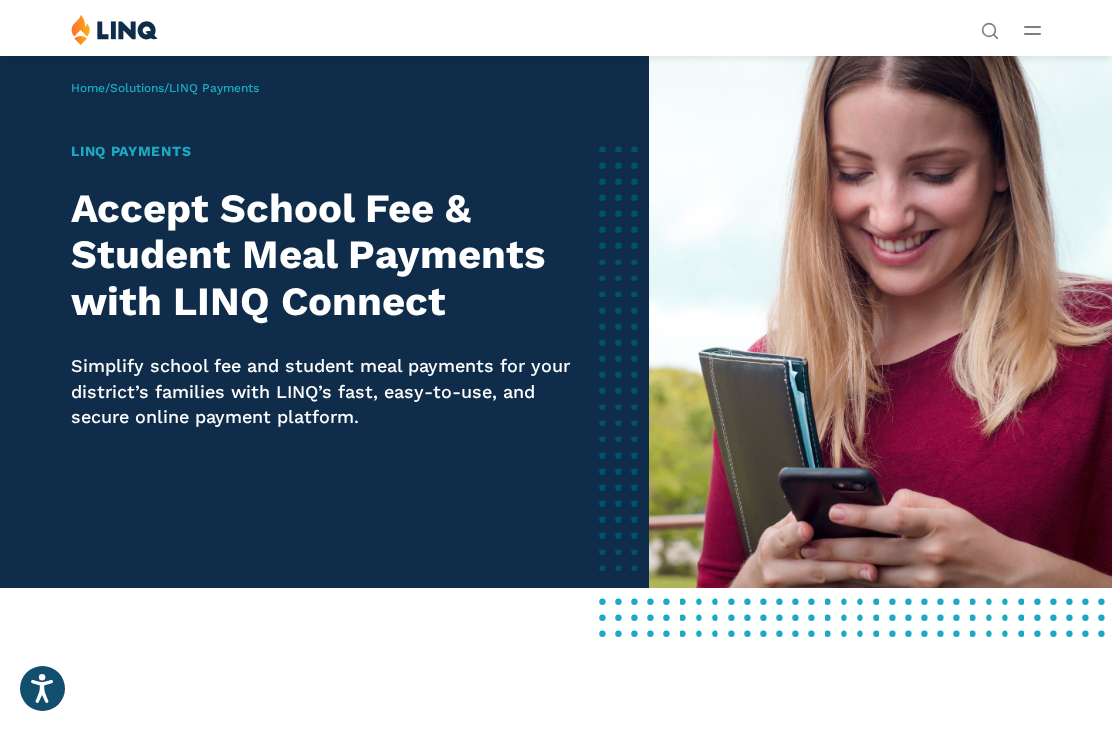 click 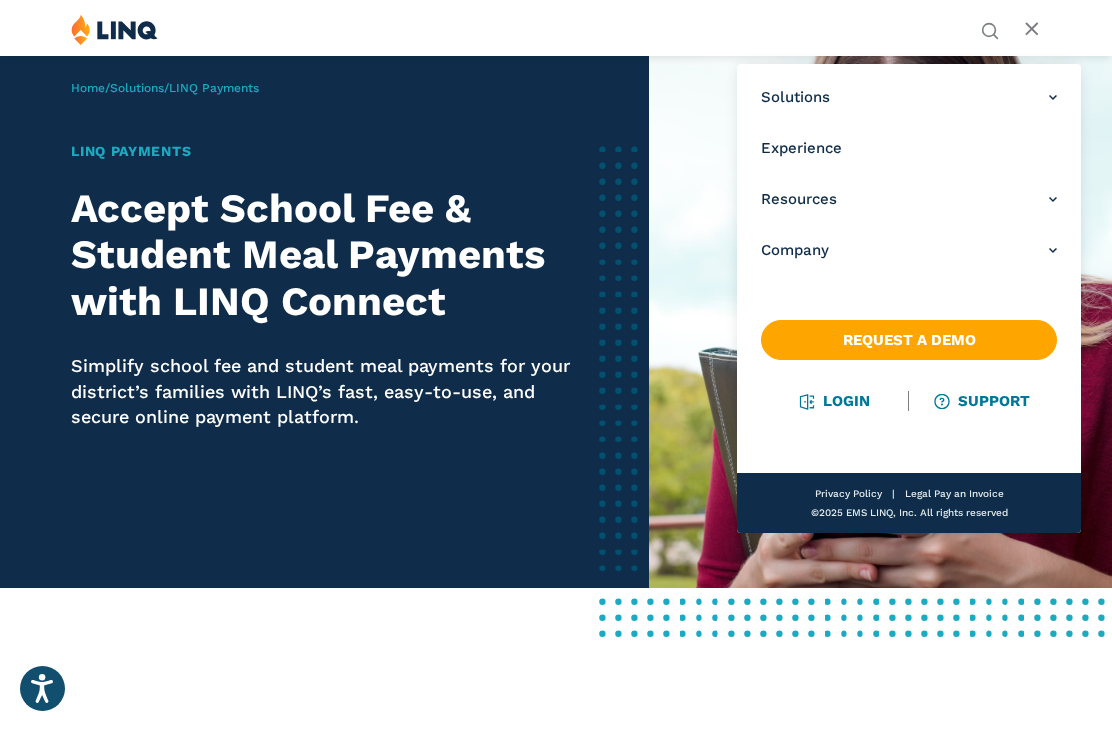 click on "Solutions
Nutrition Overview
NEW  School Nutrition Suite
School Nutrition
State Nutrition
State S-EBT Programs
Payments Overview
Education Resource Planning (ERP) Overview
Finance & Accounting
HR & Payroll
Purchasing
Warehouse Management (WHS)
Reporting & Compliance
Forms & Workflows Overview
Solutions for... Superintendents
Technology Directors
Finance & Business Operations Leaders
Human Resources Leaders
Nutrition Leaders
State Education Agencies
Experience
Resources Resource Library
Blog
Guide
Report
Video
Infographic
Case Study
Worksheet
Webinar
Toolkit
Other
Company Overview
Why LINQ?
Careers
Leadership
Events
News
Contact
Legal
Privacy Policy" at bounding box center [909, 174] 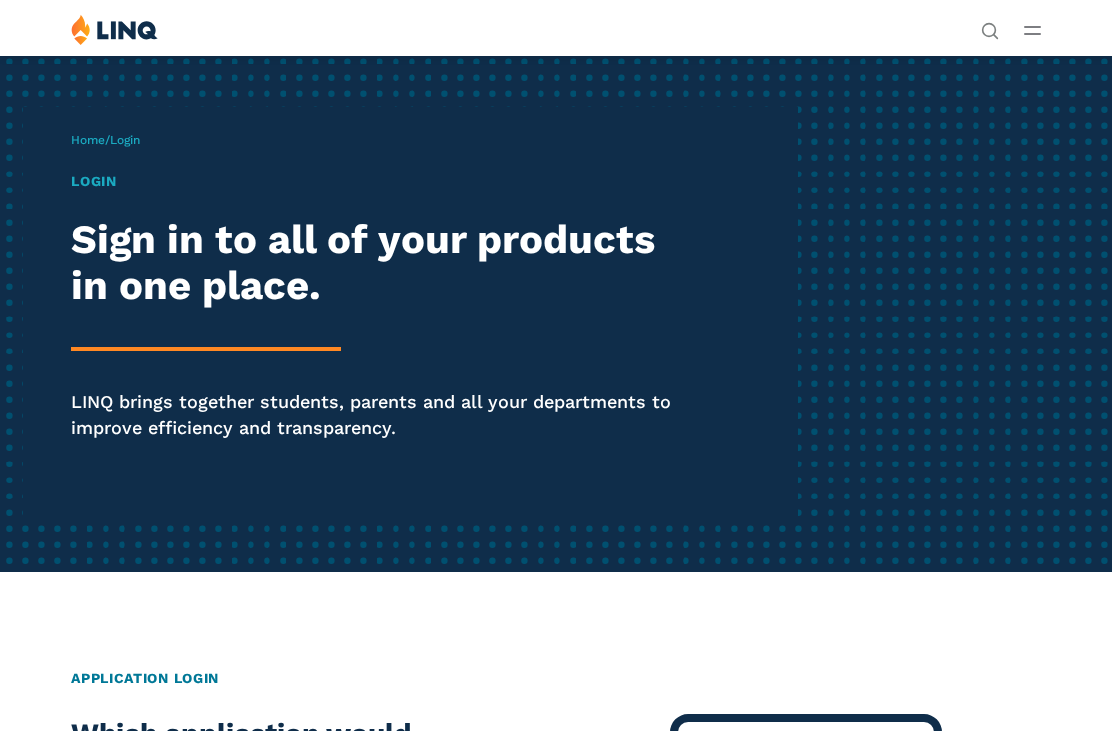 scroll, scrollTop: 0, scrollLeft: 0, axis: both 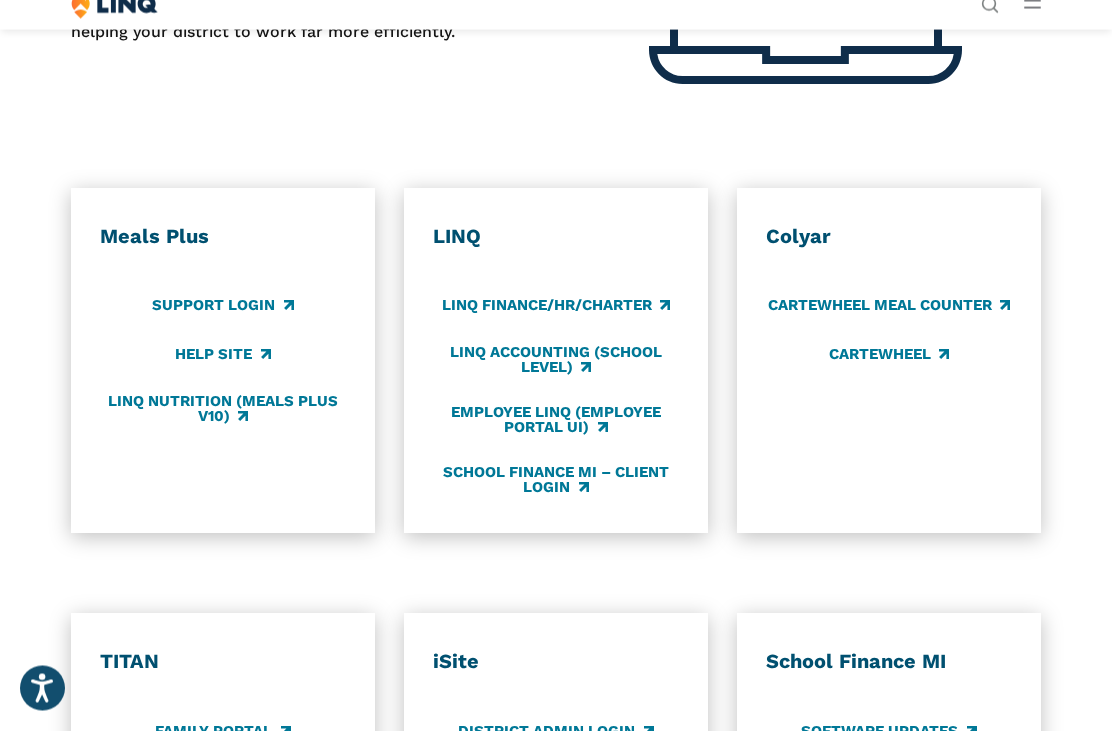click on "LINQ Finance/HR/Charter" at bounding box center [556, 306] 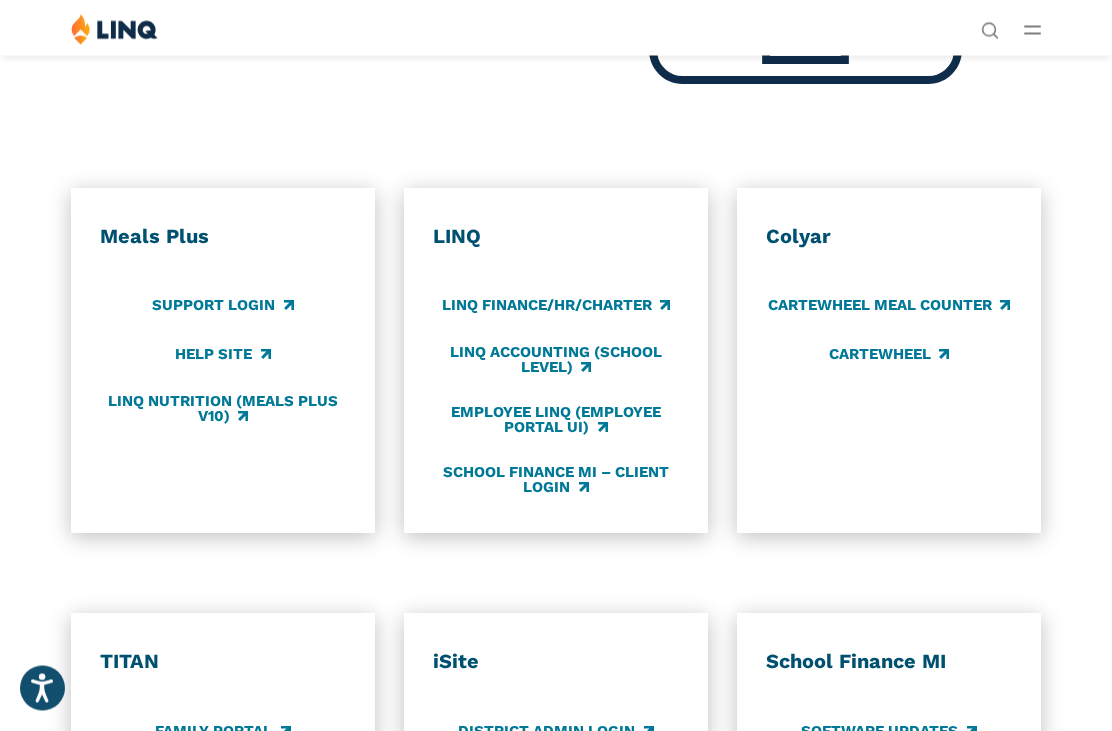 scroll, scrollTop: 886, scrollLeft: 0, axis: vertical 